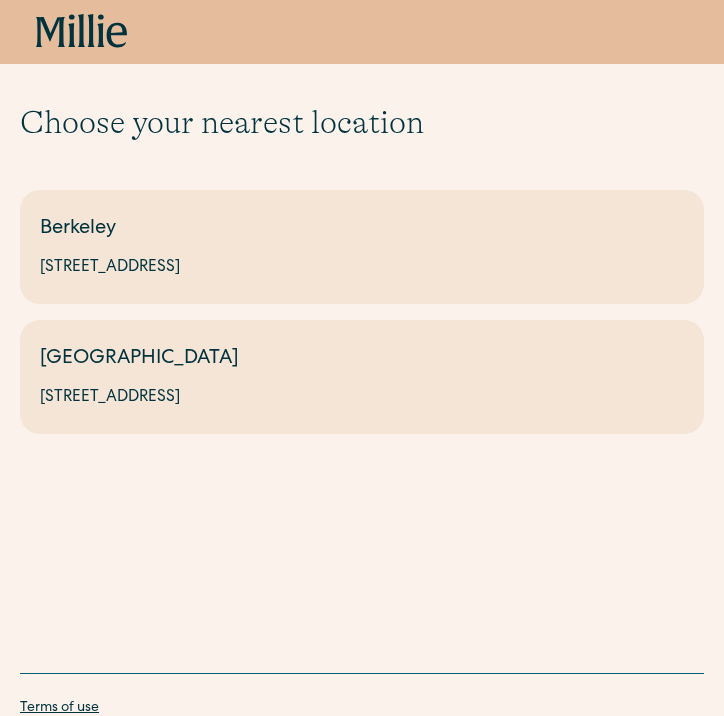 scroll, scrollTop: 0, scrollLeft: 0, axis: both 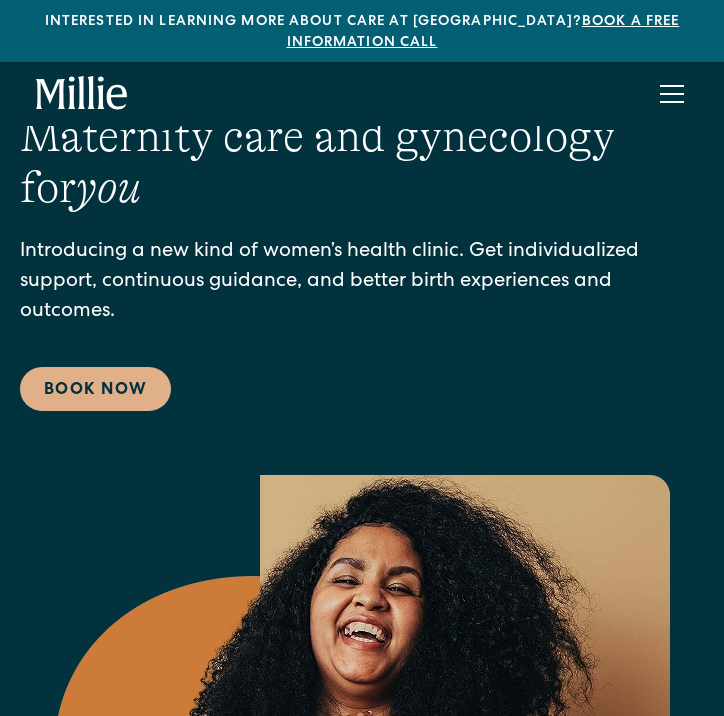 click at bounding box center [672, 94] 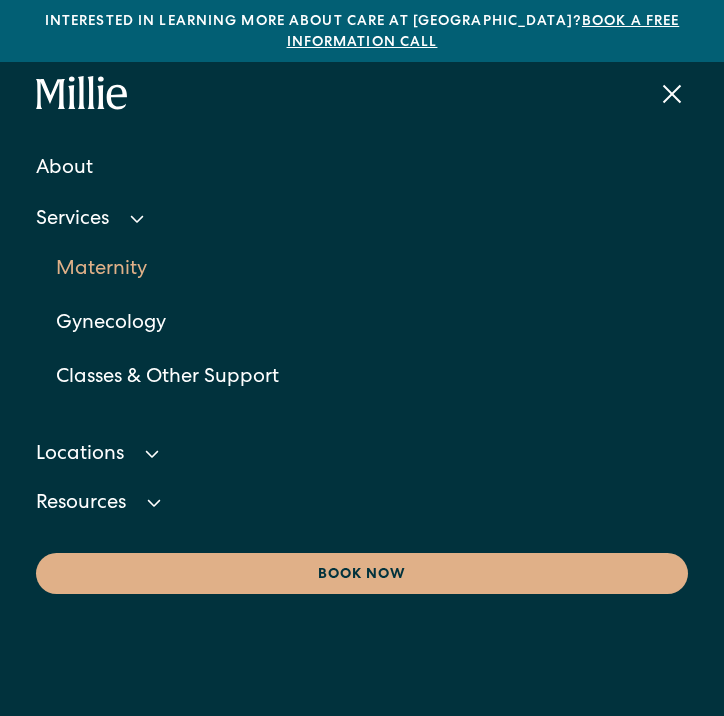 click on "Maternity" at bounding box center (372, 270) 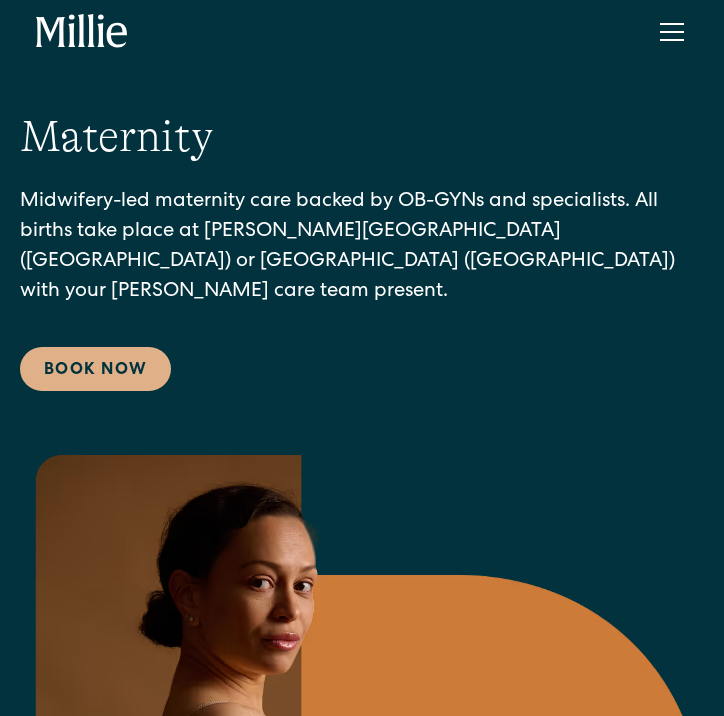 scroll, scrollTop: 0, scrollLeft: 0, axis: both 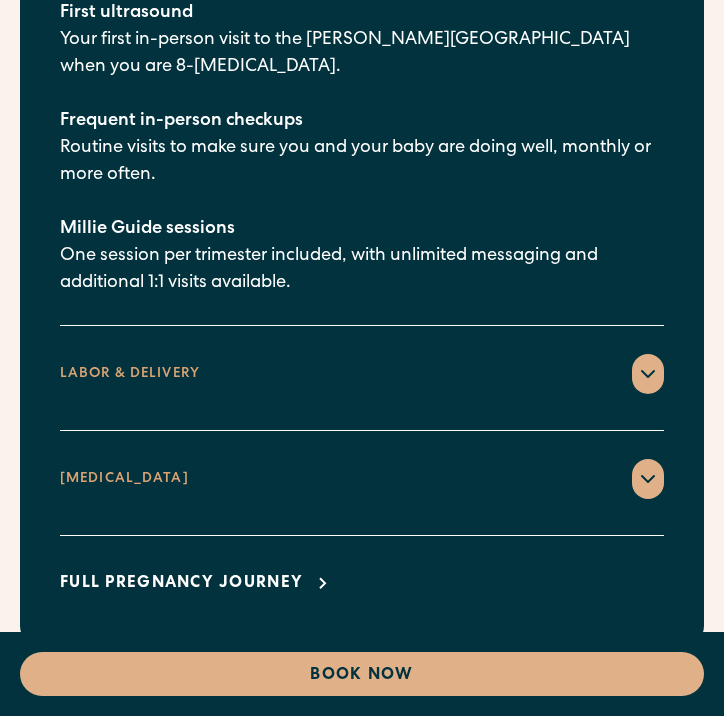 click 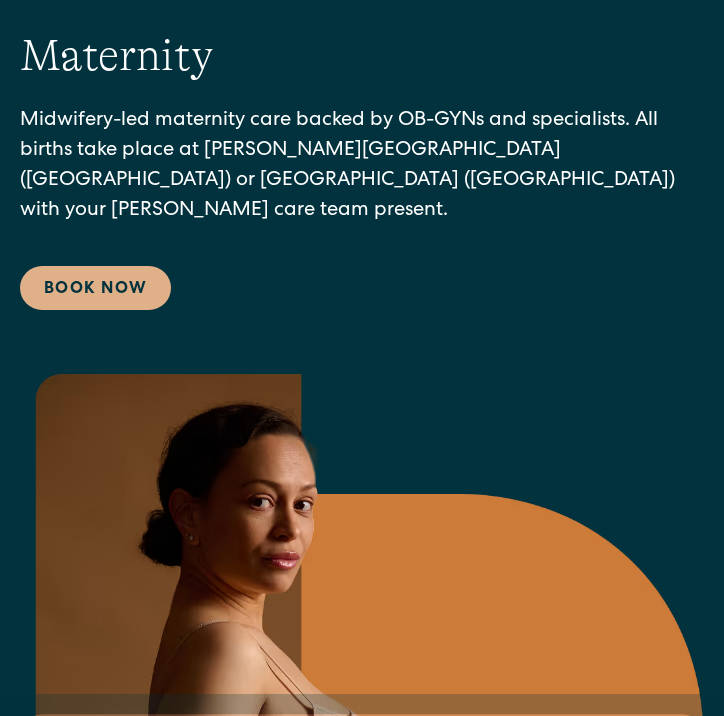 scroll, scrollTop: 0, scrollLeft: 0, axis: both 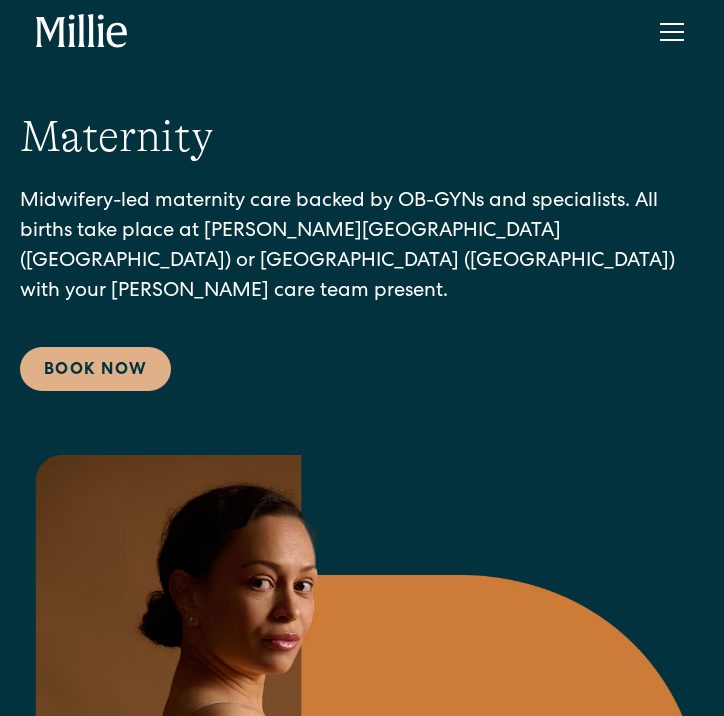 click at bounding box center [672, 32] 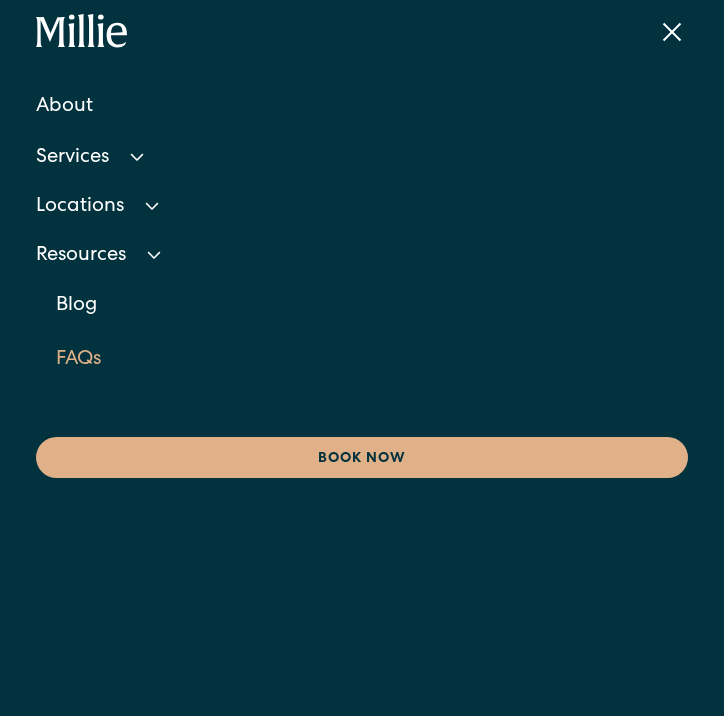 click on "FAQs" at bounding box center (372, 360) 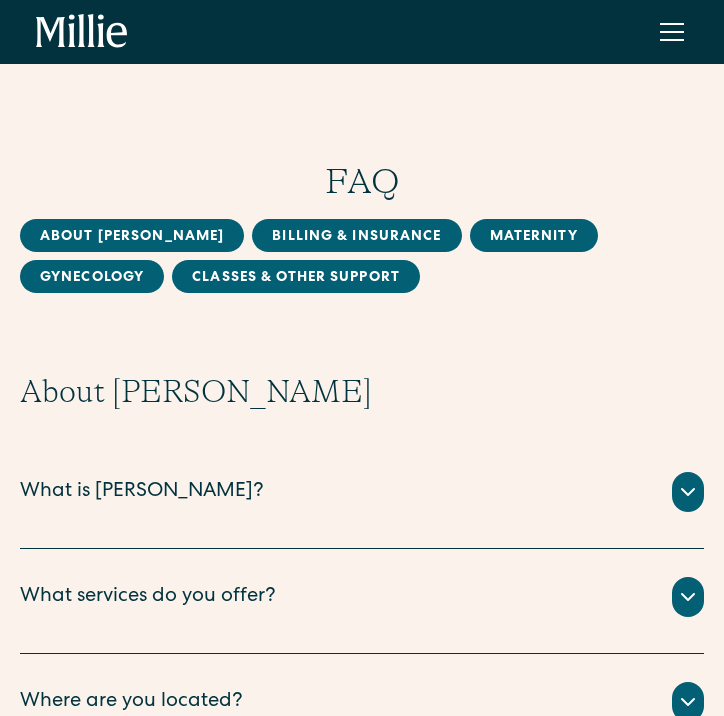 scroll, scrollTop: 0, scrollLeft: 0, axis: both 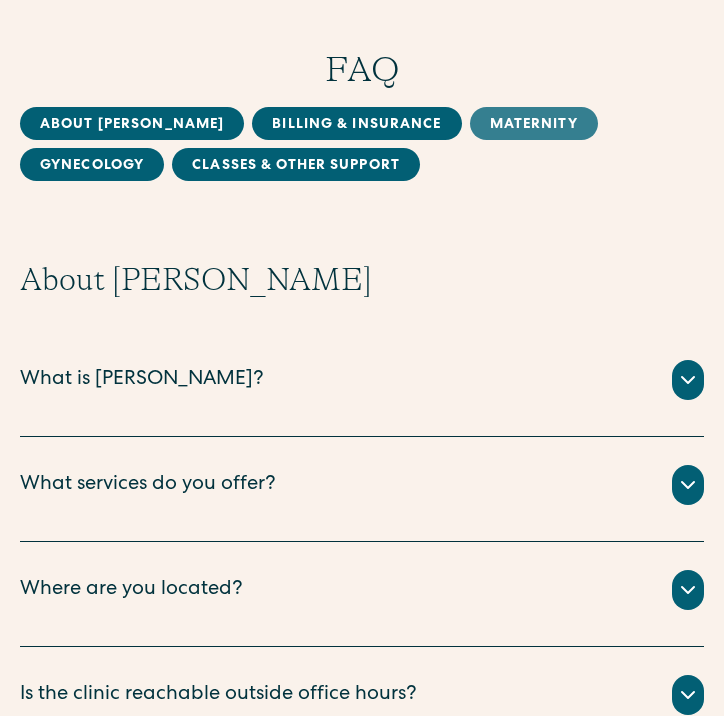 click on "MAternity" at bounding box center (534, 123) 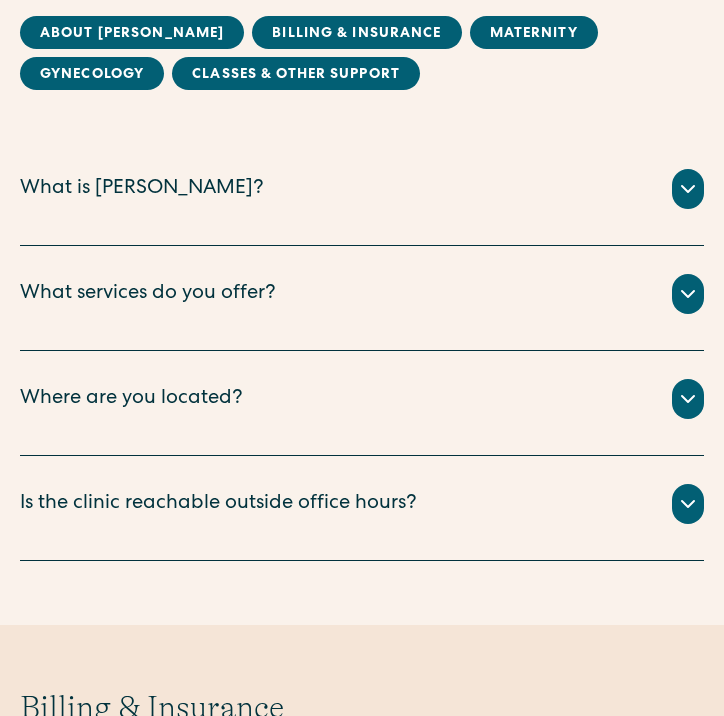 scroll, scrollTop: 438, scrollLeft: 0, axis: vertical 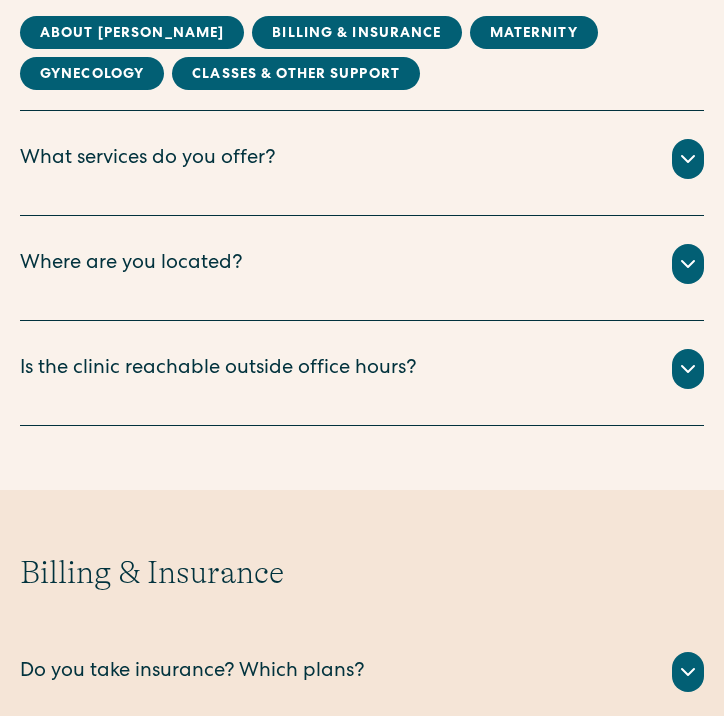 click 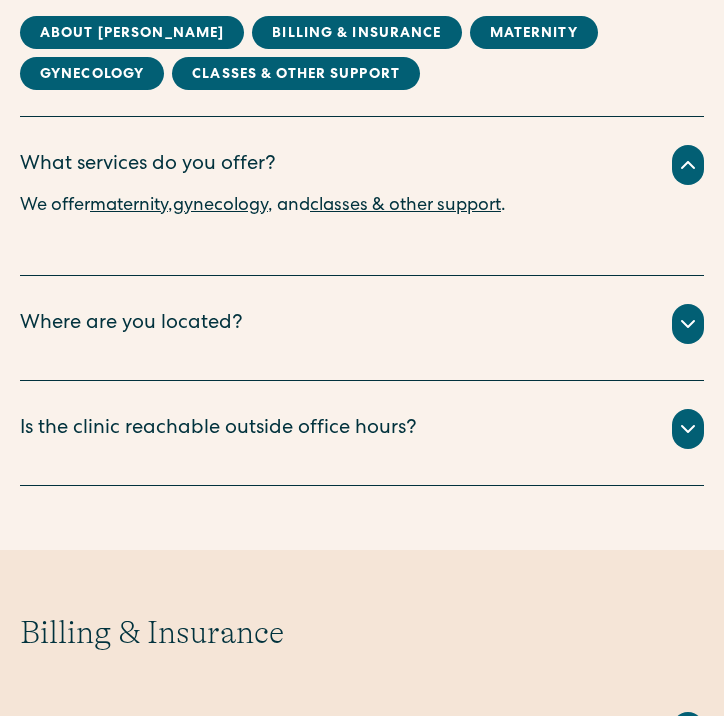 scroll, scrollTop: 428, scrollLeft: 0, axis: vertical 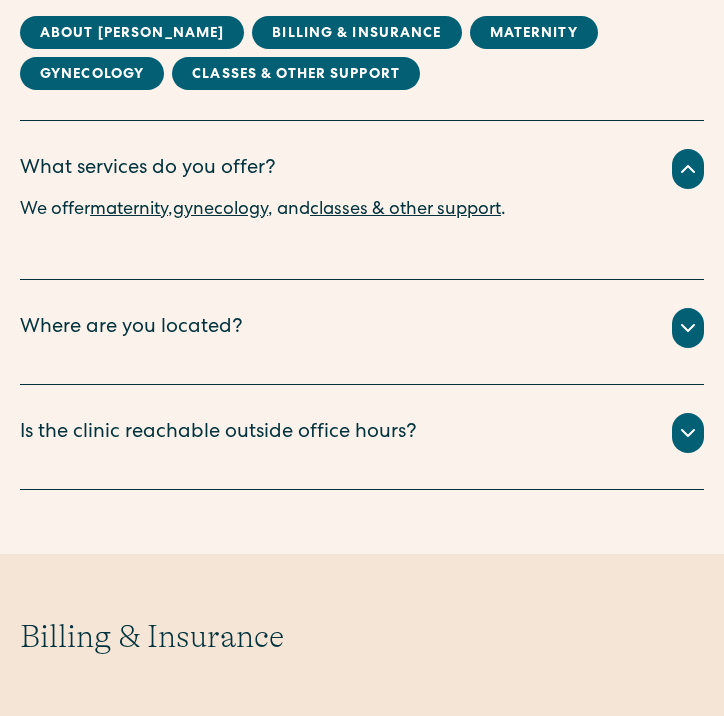 click on "classes & other support" at bounding box center [405, 210] 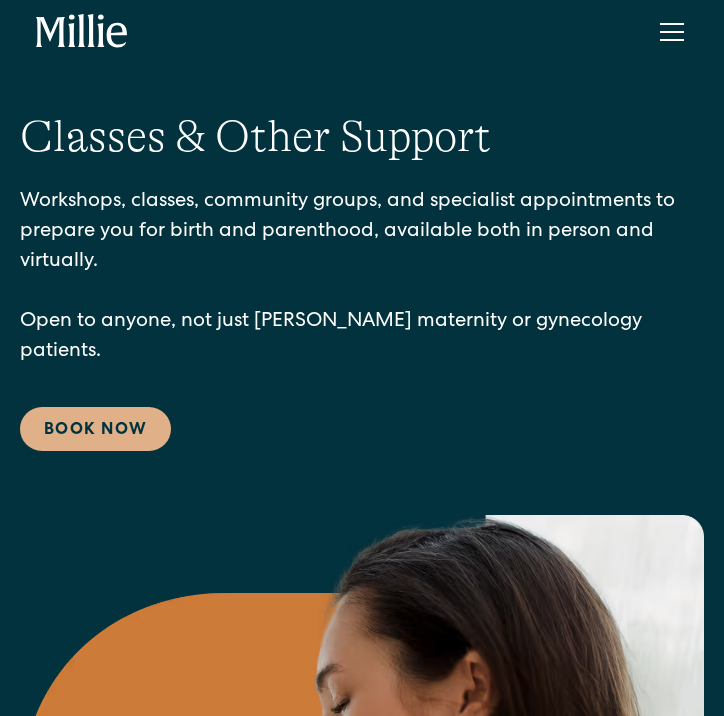 scroll, scrollTop: 0, scrollLeft: 0, axis: both 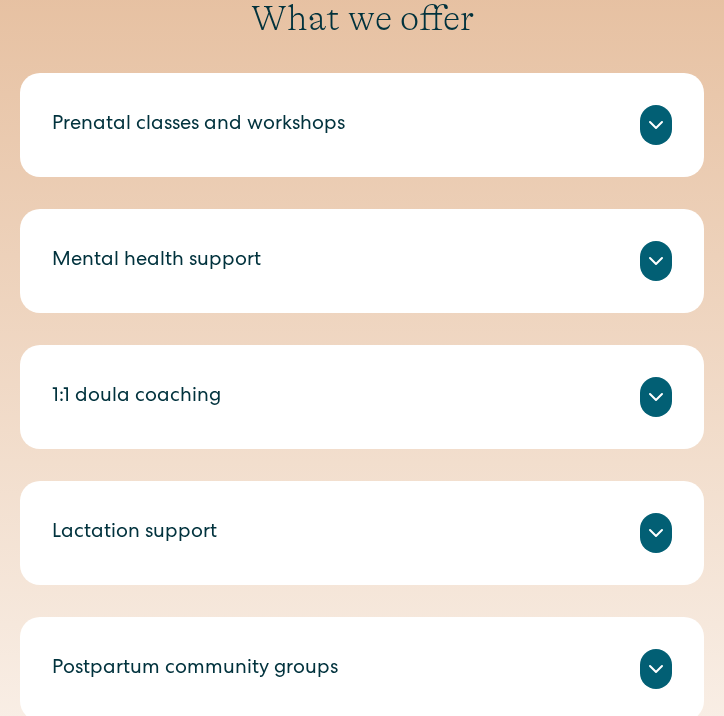 click 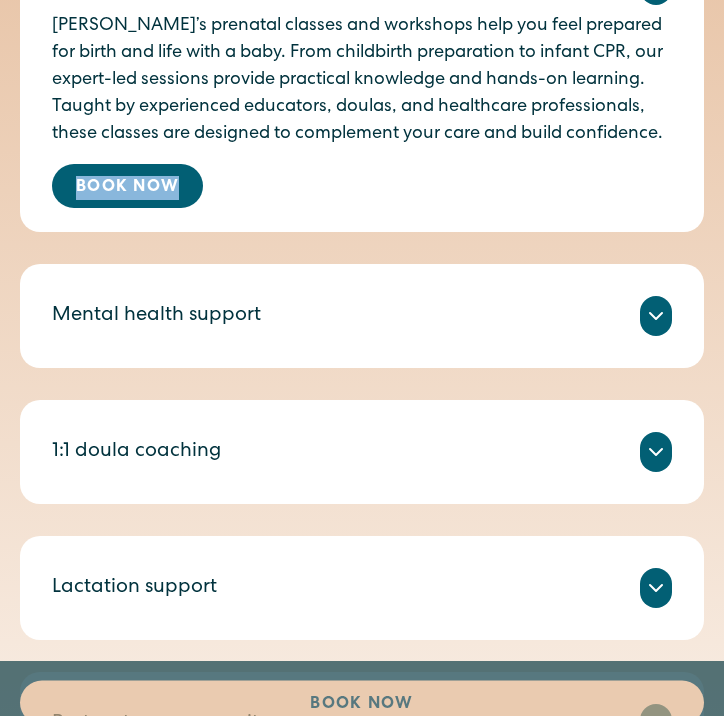 scroll, scrollTop: 1417, scrollLeft: 0, axis: vertical 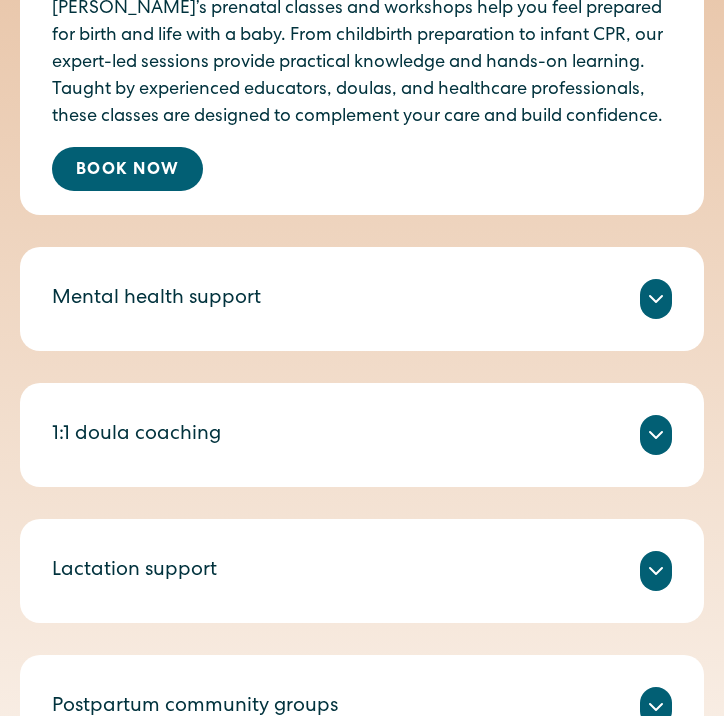 click on "Mental health support We offer individual therapy and group sessions led by licensed psychologists specializing in perinatal mental health. Whether you’re experiencing anxiety, depression, or simply looking for extra support, our experts provide compassionate care tailored to pregnancy and postpartum. Get the guidance you need to navigate this transformative time with confidence. Book Now" at bounding box center [362, 299] 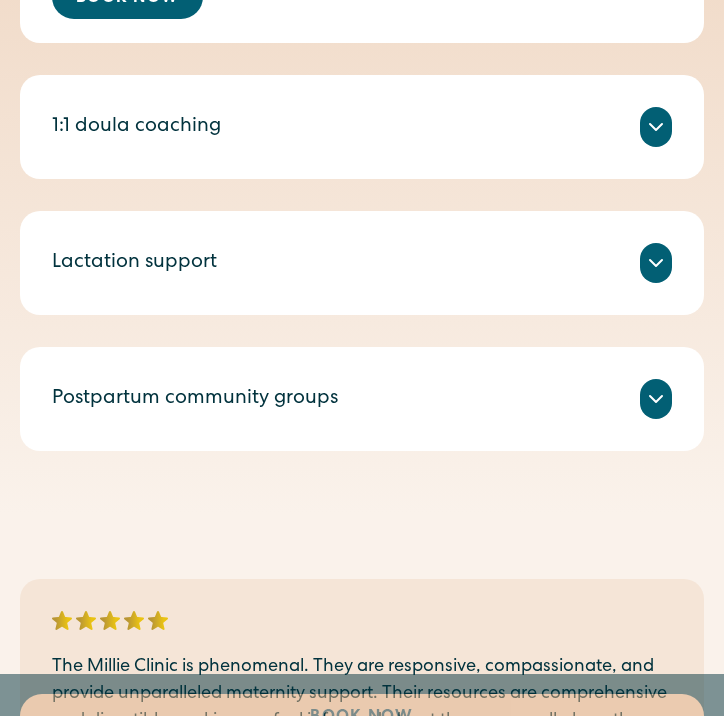 scroll, scrollTop: 1948, scrollLeft: 0, axis: vertical 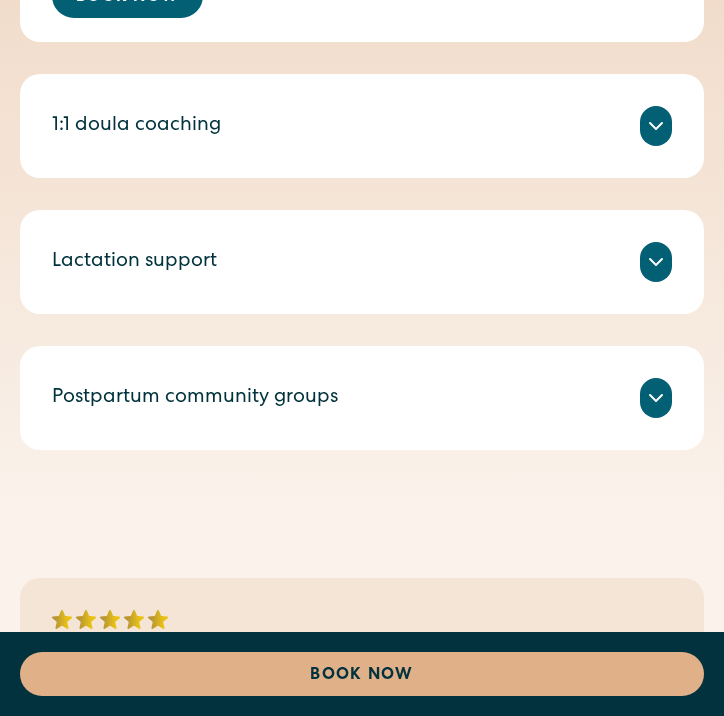 click on "Lactation support" at bounding box center [362, 262] 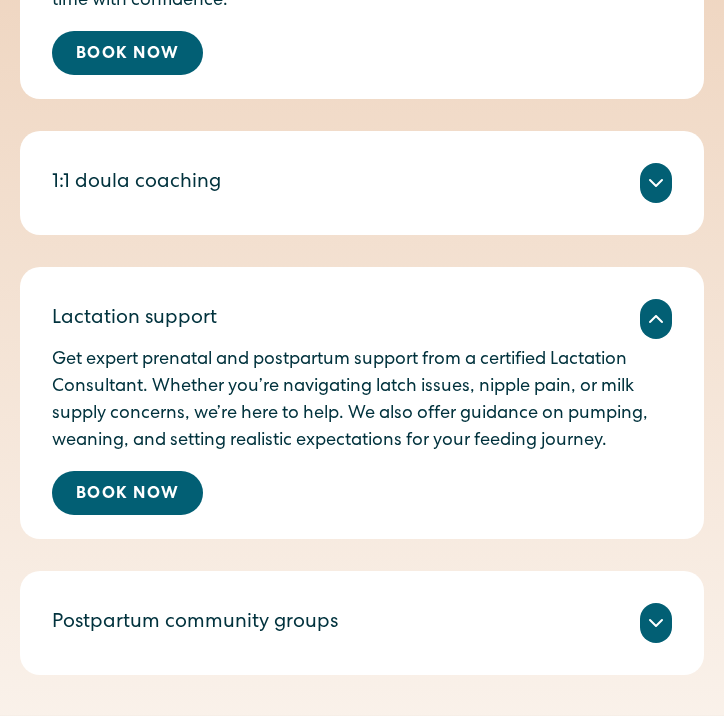 scroll, scrollTop: 1895, scrollLeft: 0, axis: vertical 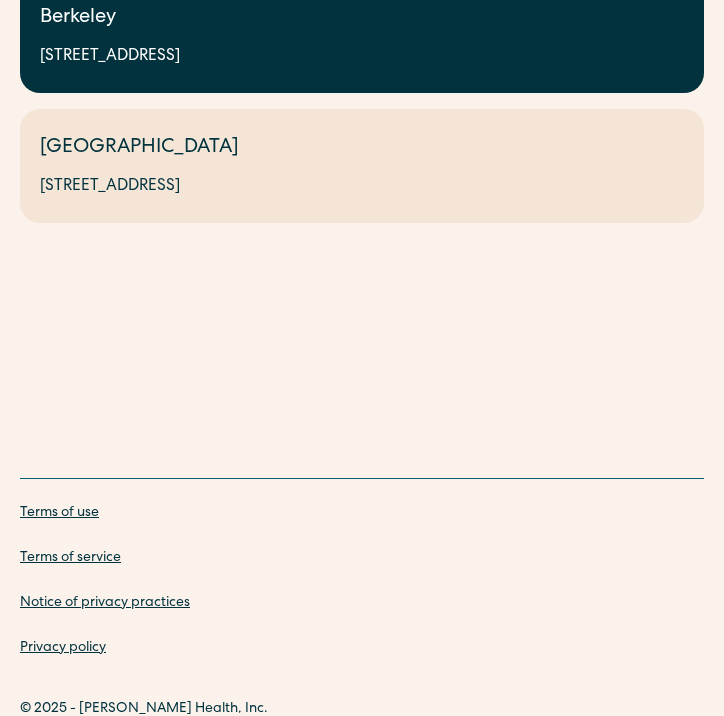 click on "[STREET_ADDRESS]" at bounding box center [362, 57] 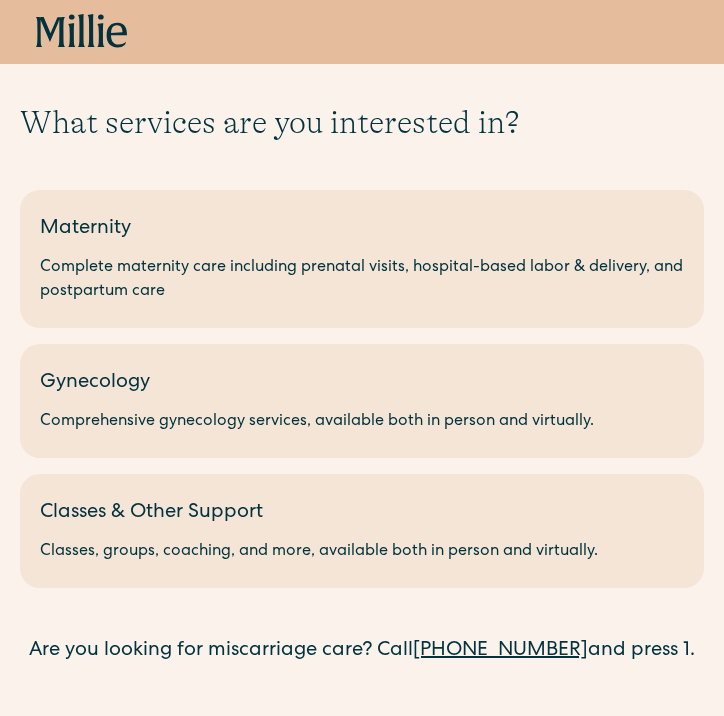 scroll, scrollTop: 0, scrollLeft: 0, axis: both 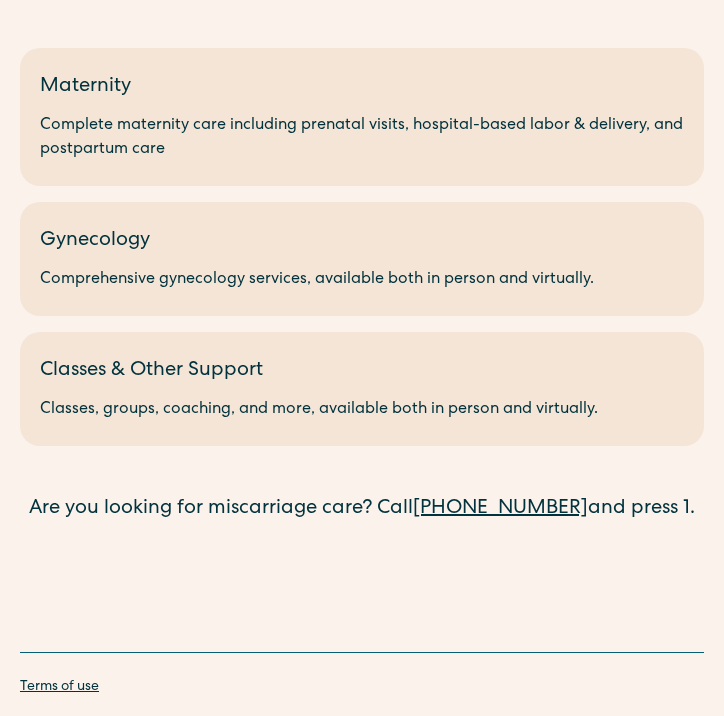 click on "Complete maternity care including prenatal visits, hospital-based labor & delivery, and postpartum care" at bounding box center [362, 138] 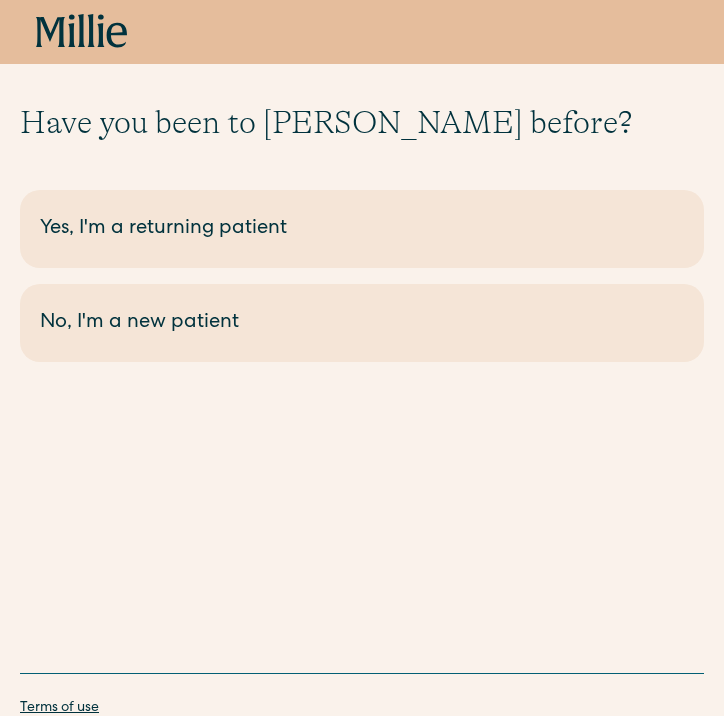 scroll, scrollTop: 0, scrollLeft: 0, axis: both 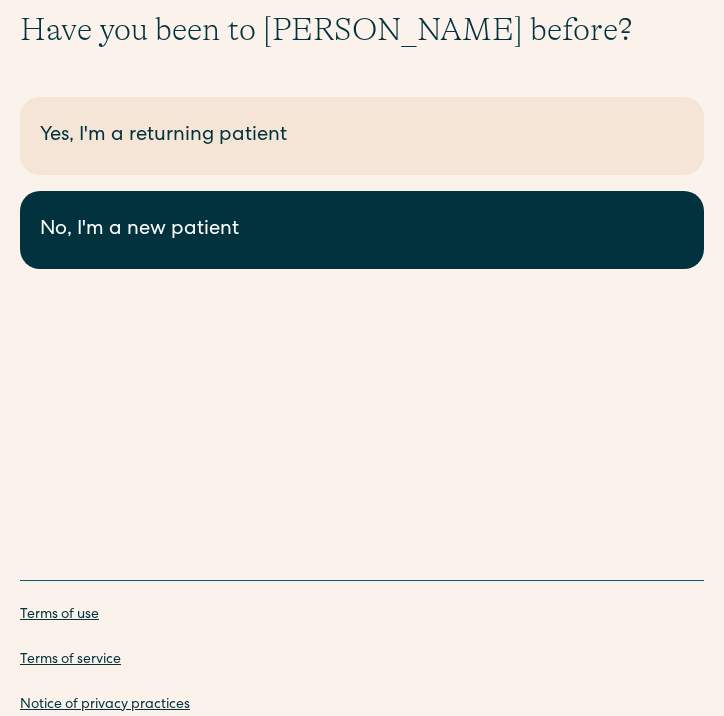 click on "No, I'm a new patient" at bounding box center (362, 230) 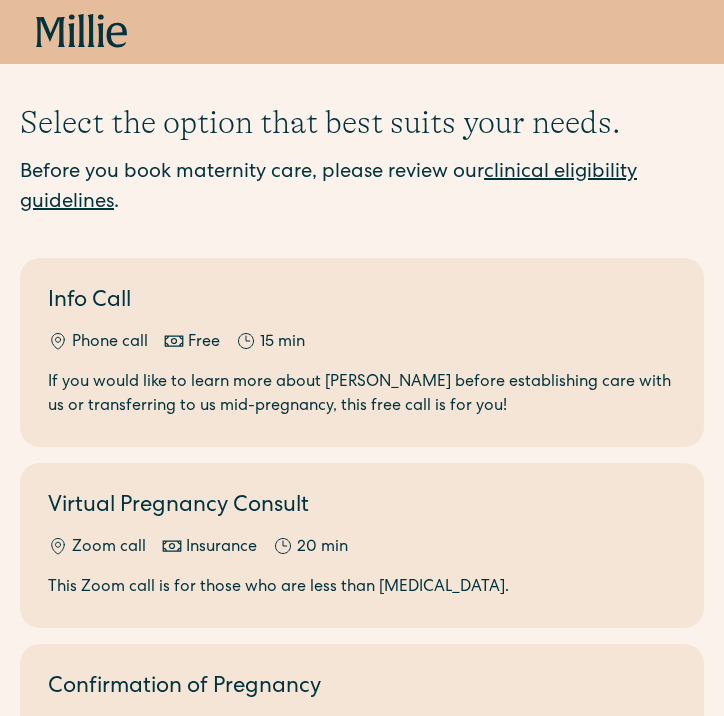 scroll, scrollTop: 0, scrollLeft: 0, axis: both 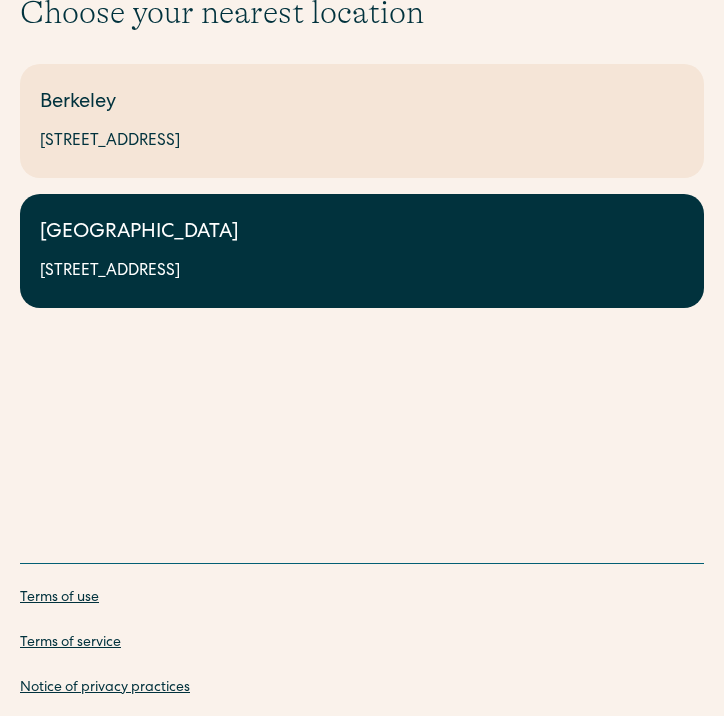 click on "[GEOGRAPHIC_DATA] [STREET_ADDRESS]" at bounding box center (362, 251) 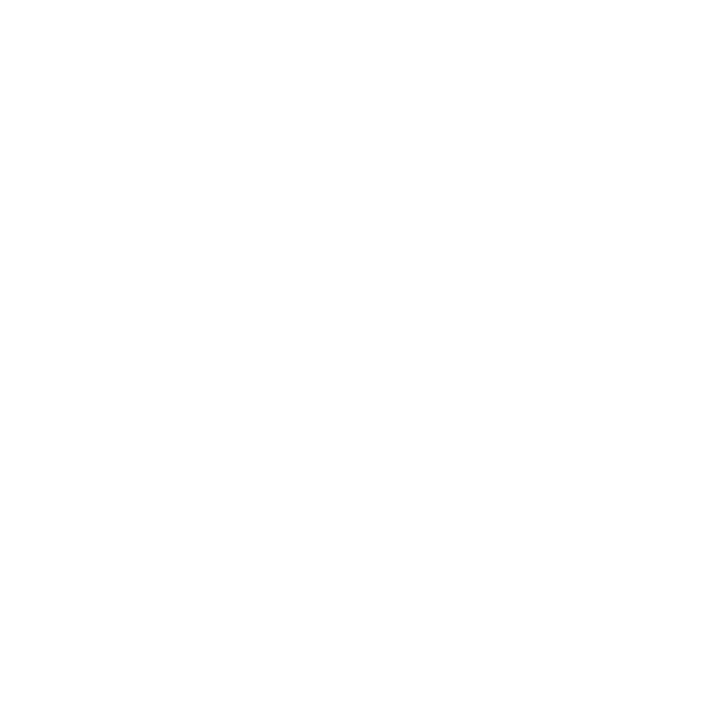 scroll, scrollTop: 0, scrollLeft: 0, axis: both 